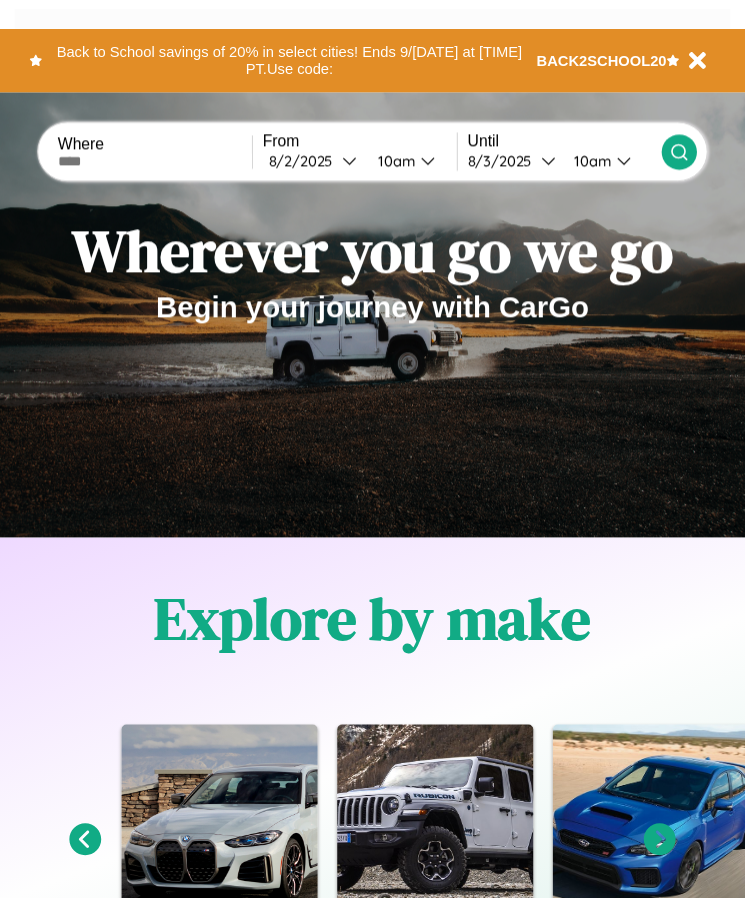scroll, scrollTop: 0, scrollLeft: 0, axis: both 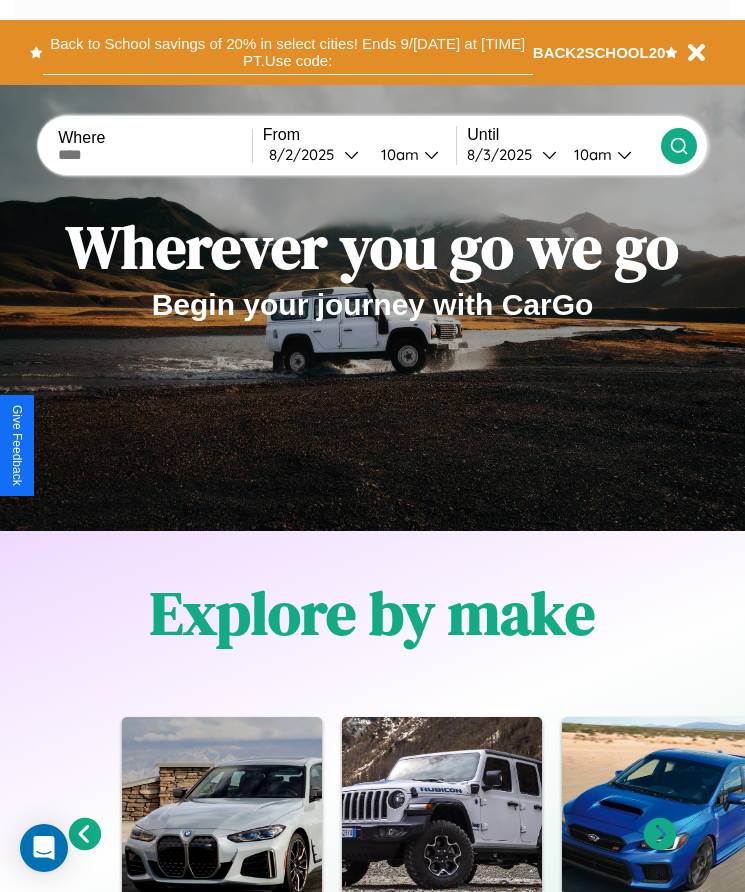 click on "Back to School savings of 20% in select cities! Ends 9/[DATE] at [TIME] PT. Use code:" at bounding box center [288, 52] 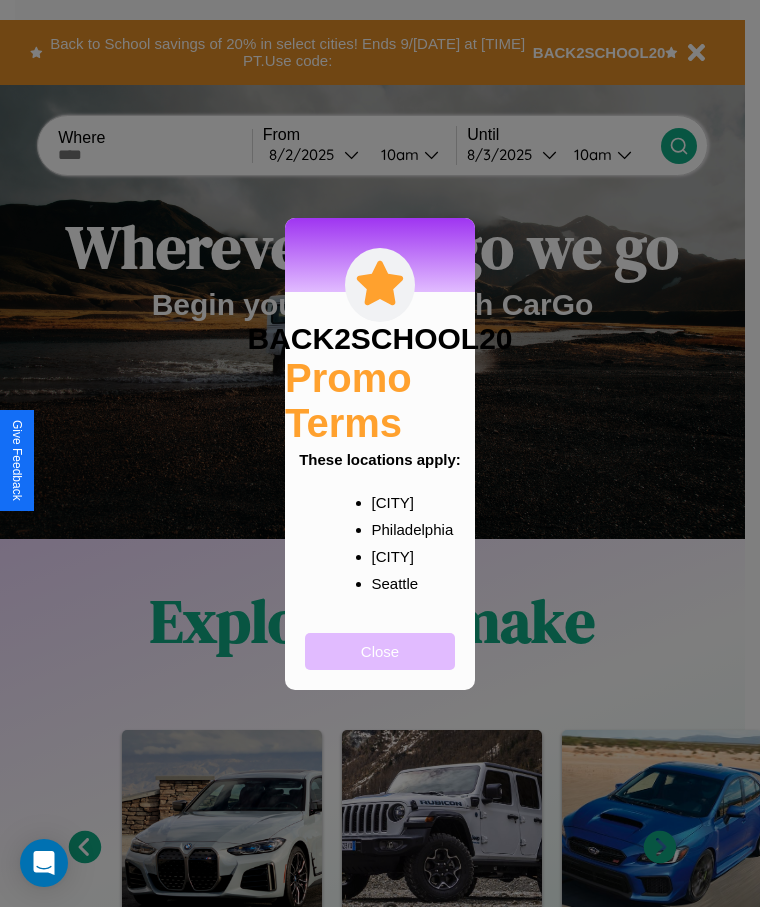 click on "Close" at bounding box center [380, 651] 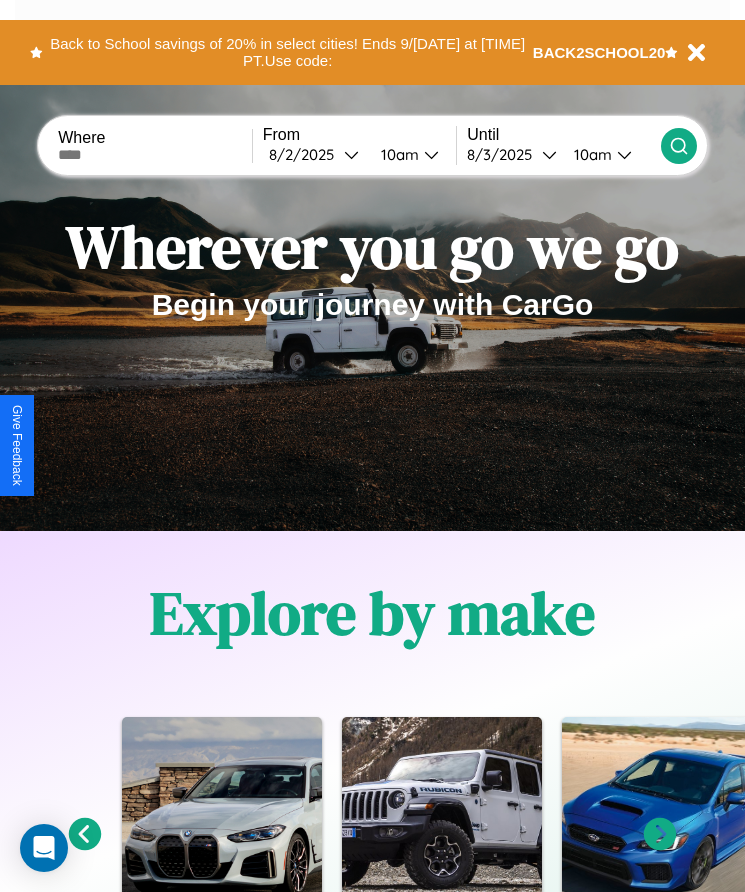 click at bounding box center [155, 155] 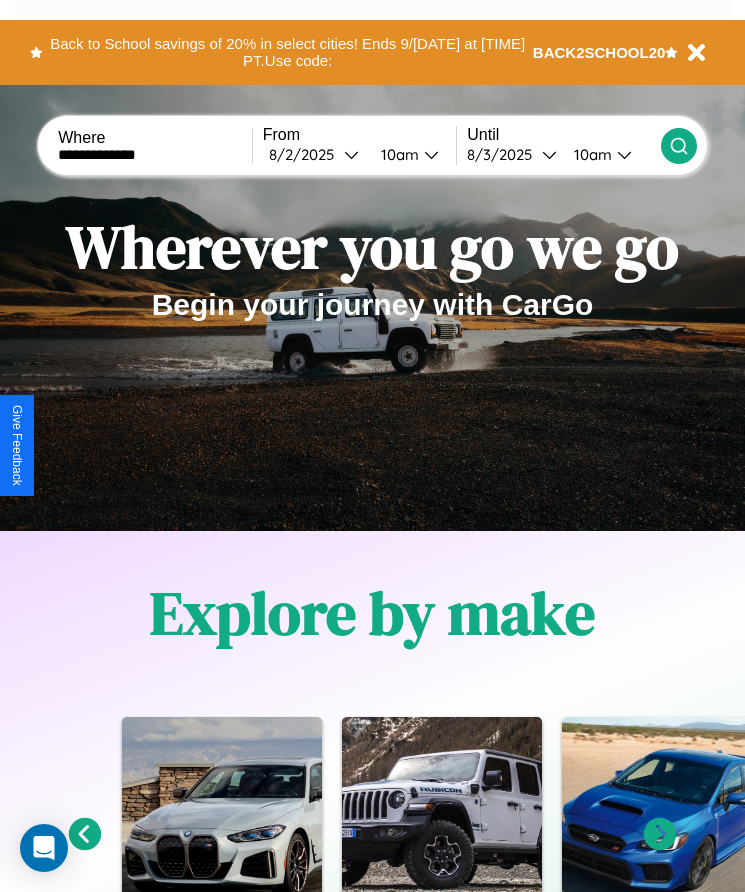 type on "**********" 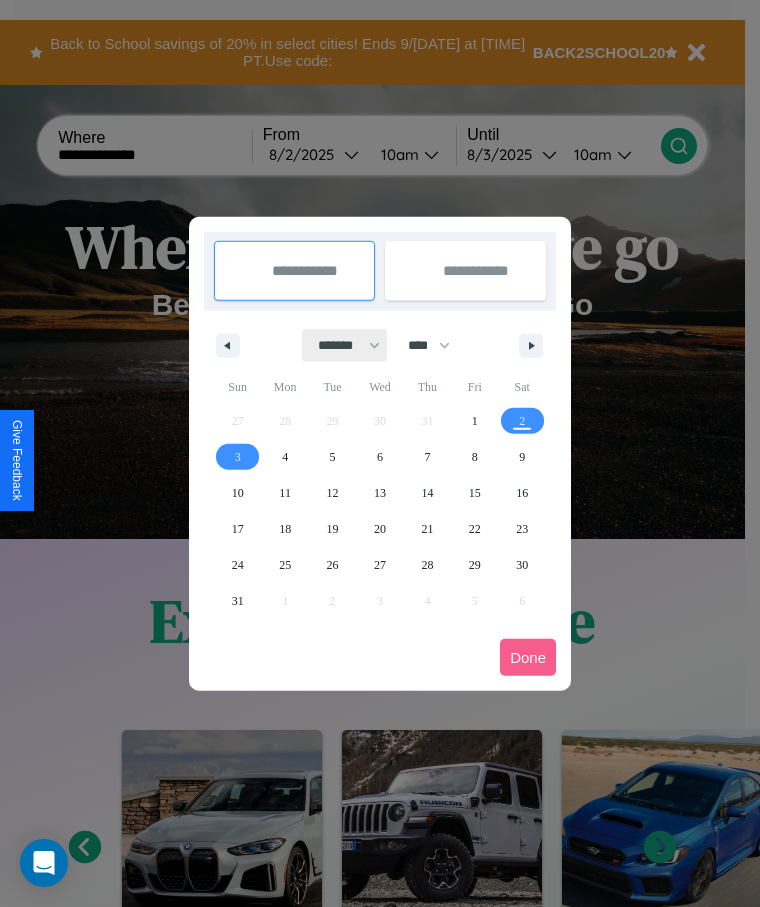 click on "******* ******** ***** ***** *** **** **** ****** ********* ******* ******** ********" at bounding box center (345, 345) 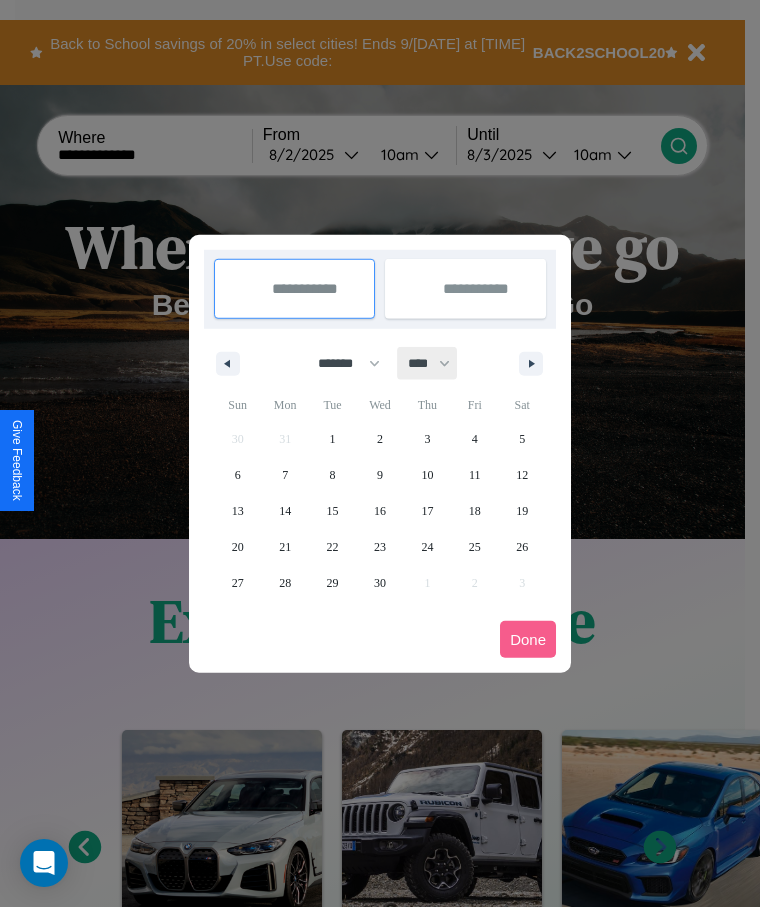 click on "**** **** **** **** **** **** **** **** **** **** **** **** **** **** **** **** **** **** **** **** **** **** **** **** **** **** **** **** **** **** **** **** **** **** **** **** **** **** **** **** **** **** **** **** **** **** **** **** **** **** **** **** **** **** **** **** **** **** **** **** **** **** **** **** **** **** **** **** **** **** **** **** **** **** **** **** **** **** **** **** **** **** **** **** **** **** **** **** **** **** **** **** **** **** **** **** **** **** **** **** **** **** **** **** **** **** **** **** **** **** **** **** **** **** **** **** **** **** **** **** ****" at bounding box center (428, 363) 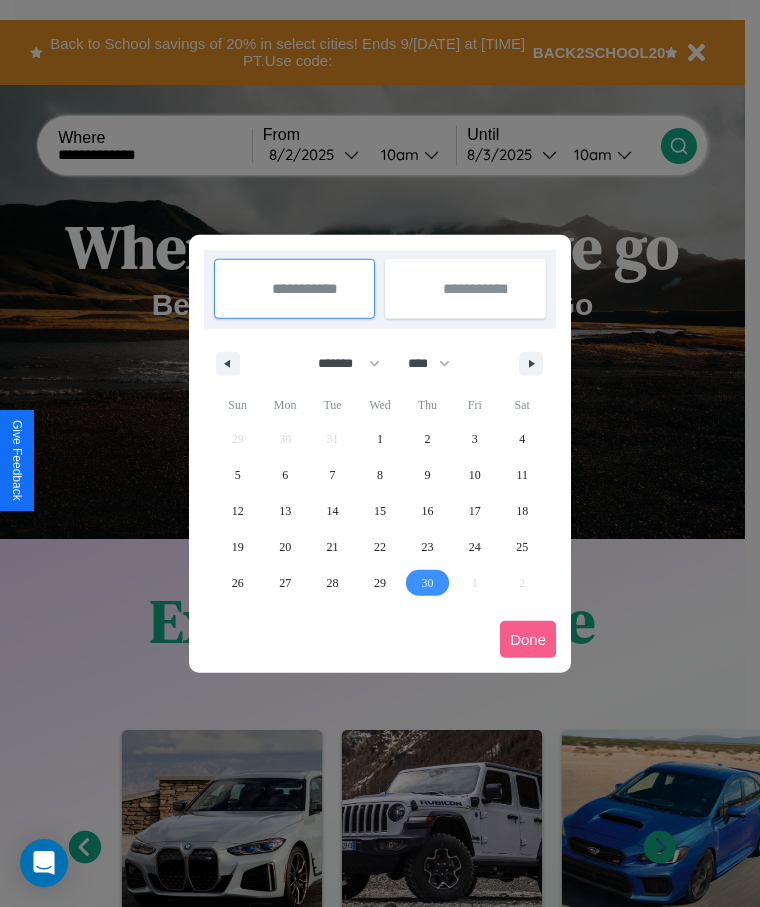 click on "30" at bounding box center [427, 583] 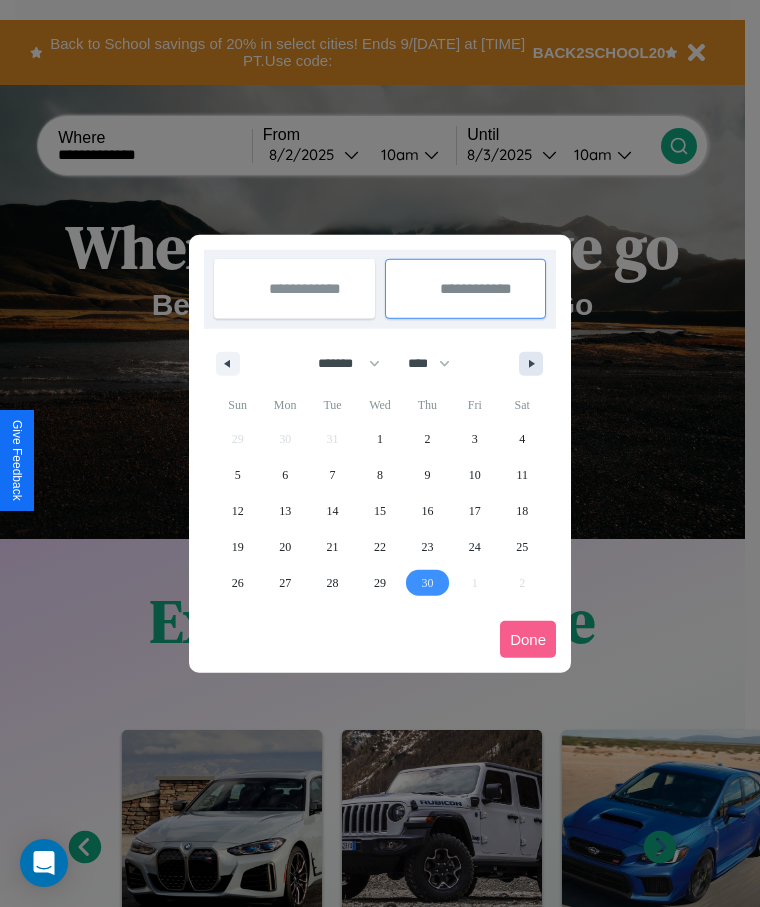 click at bounding box center (535, 364) 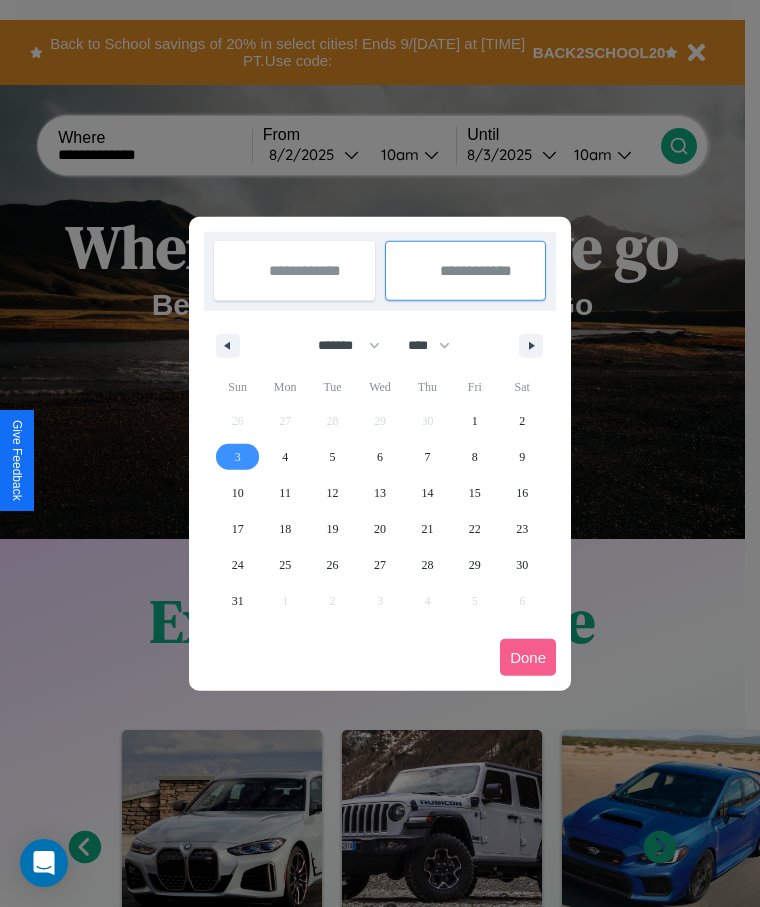 click on "3" at bounding box center (238, 457) 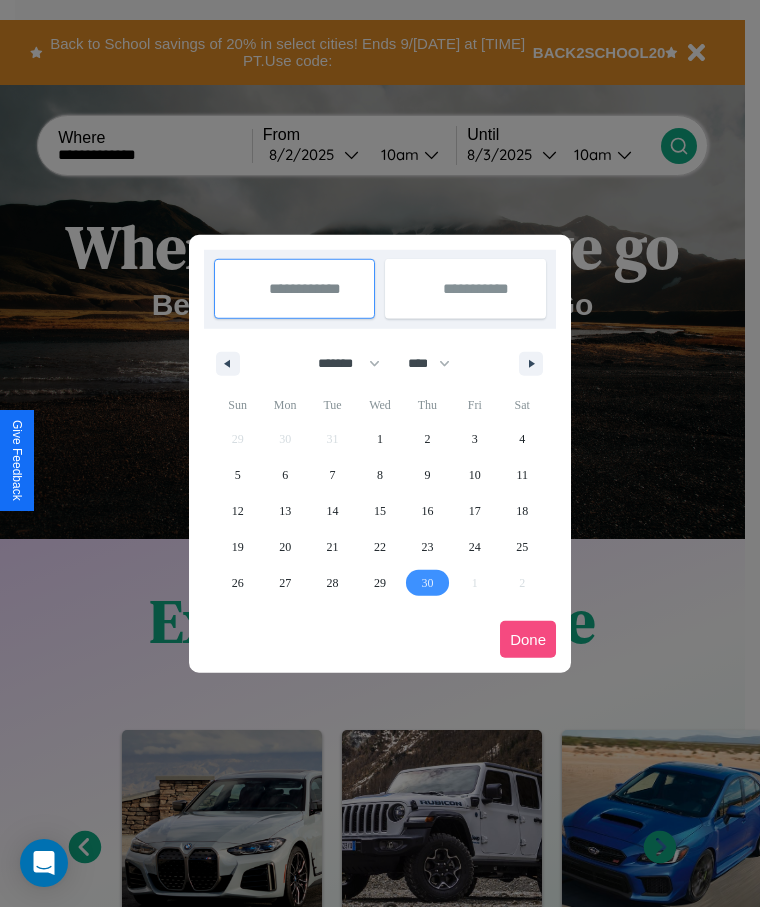 click on "Done" at bounding box center [528, 639] 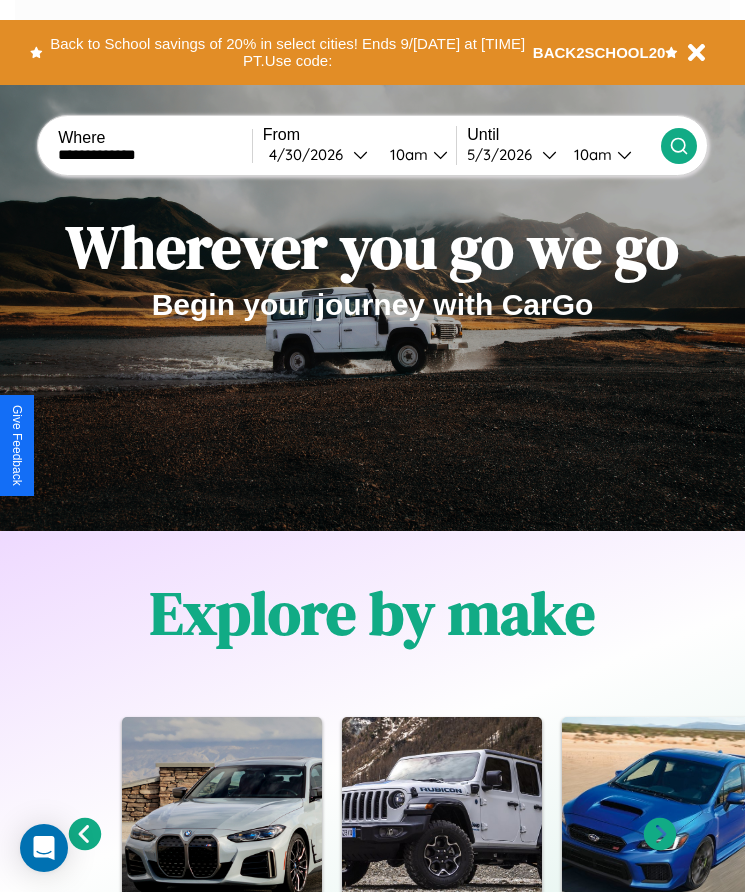 click 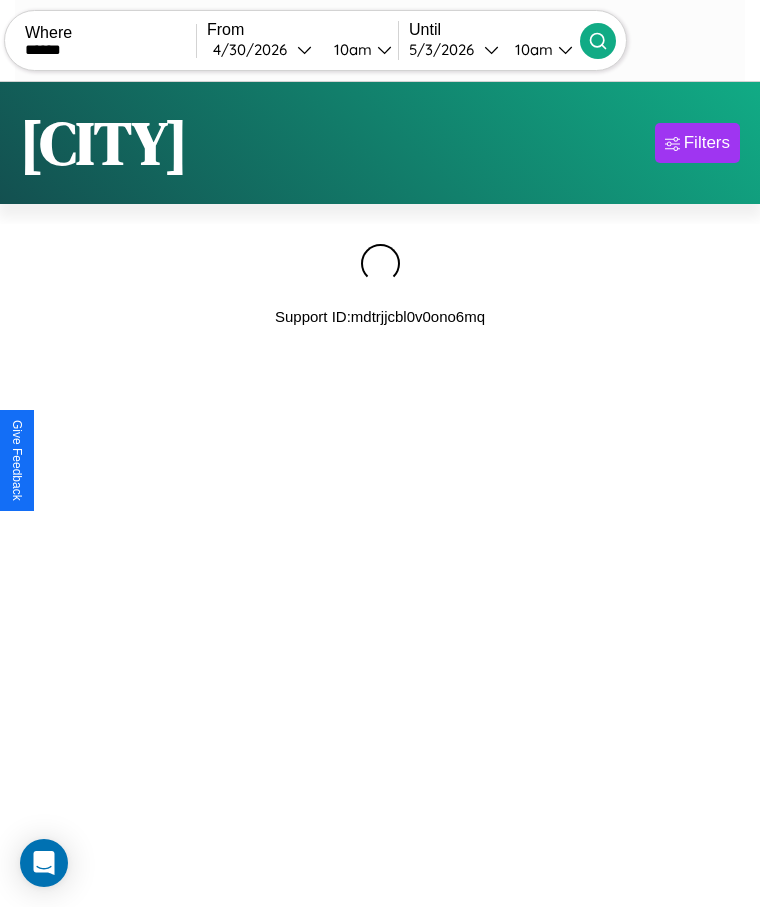 type on "******" 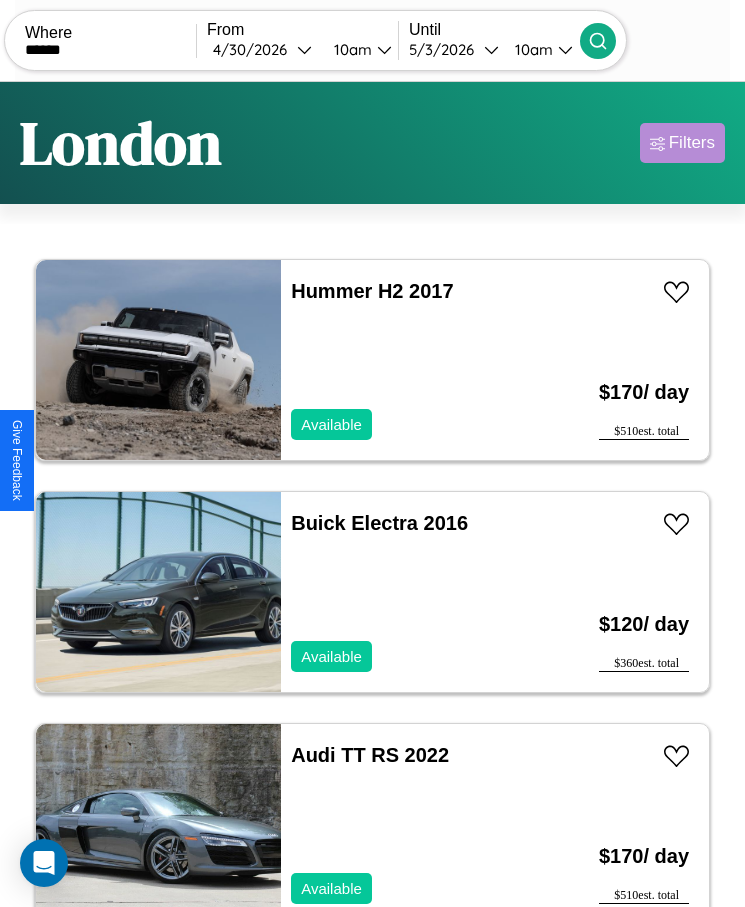 click on "Filters" at bounding box center [692, 143] 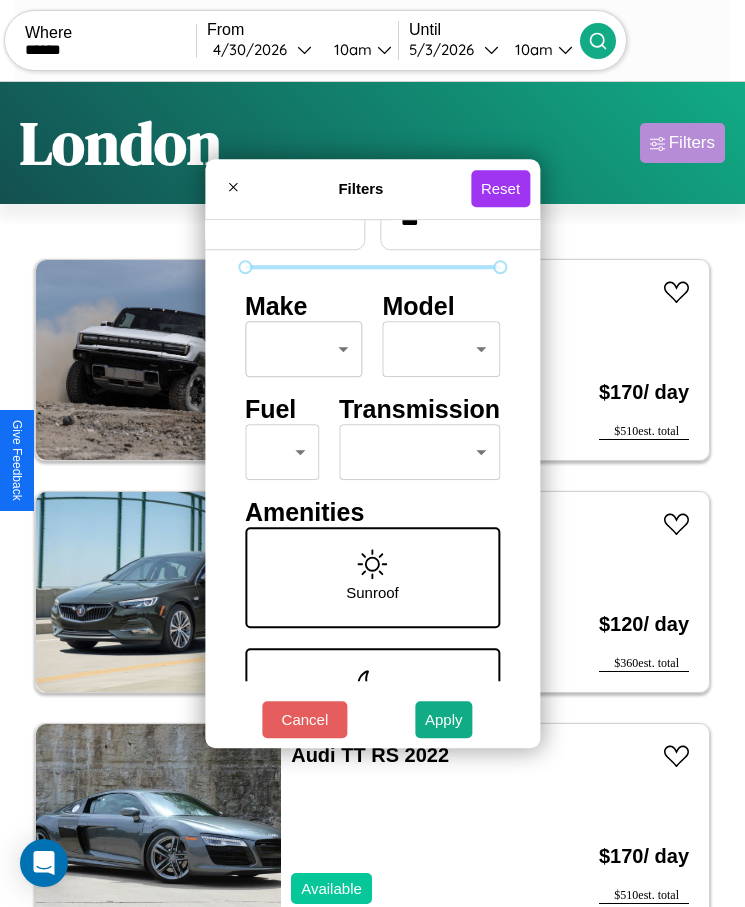 scroll, scrollTop: 85, scrollLeft: 0, axis: vertical 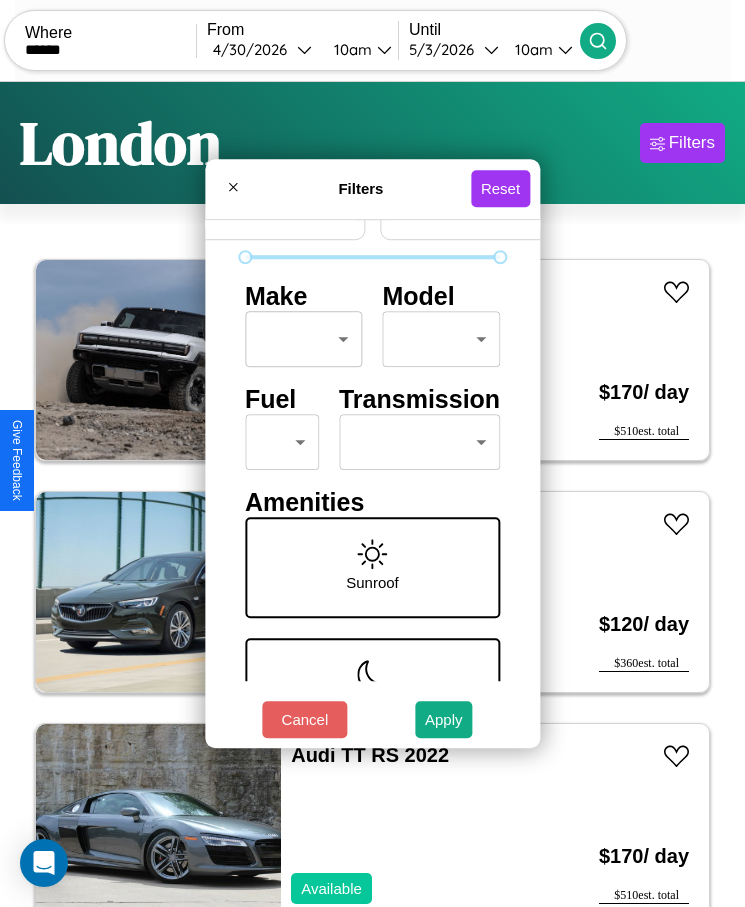 click on "CarGo Where ****** From 4 / [DATE] [TIME] Until 5 / [DATE] [TIME] Become a Host Login Sign Up [CITY] Filters 16 cars in this area These cars can be picked up in this city. Hummer H2 2017 Available $ 170 / day $ 510 est. total Buick Electra 2016 Available $ 120 / day $ 360 est. total Audi TT RS 2022 Available $ 170 / day $ 510 est. total Fiat 500L 2022 Available $ 120 / day $ 360 est. total Chrysler Grand Voyager 2023 Available $ 80 / day $ 240 est. total Hyundai Kona N 2014 Available $ 90 / day $ 270 est. total Hummer H2 2019 Available $ 160 / day $ 480 est. total Chevrolet Geo Spectrum 2022 Available $ 190 / day $ 570 est. total Mercedes AMG GT 2014 Available $ 120 / day $ 360 est. total Aston Martin Lagonda 2019 Available $ 200 / day $ 600 est. total Jaguar Vanden Plas 2019 Unavailable $ 70 / day $ 210 est. total Alfa Romeo Spider 2021 Unavailable $ 170 / day $ 510 est. total Alfa Romeo Giulia (952) 2016 Available $ 120 / day $" at bounding box center (372, 478) 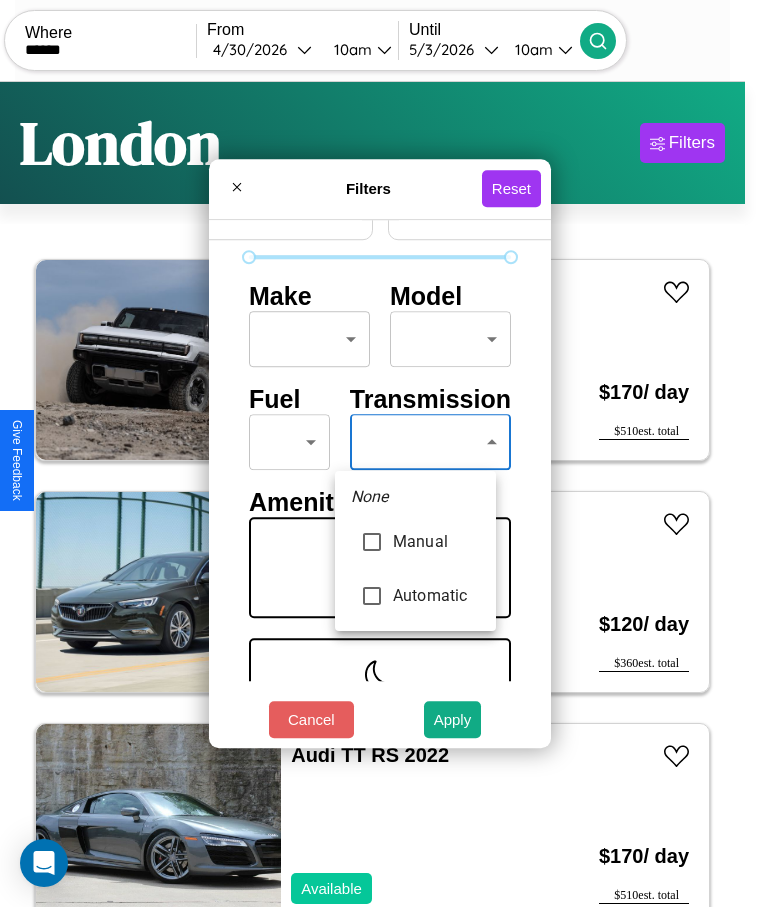type on "*********" 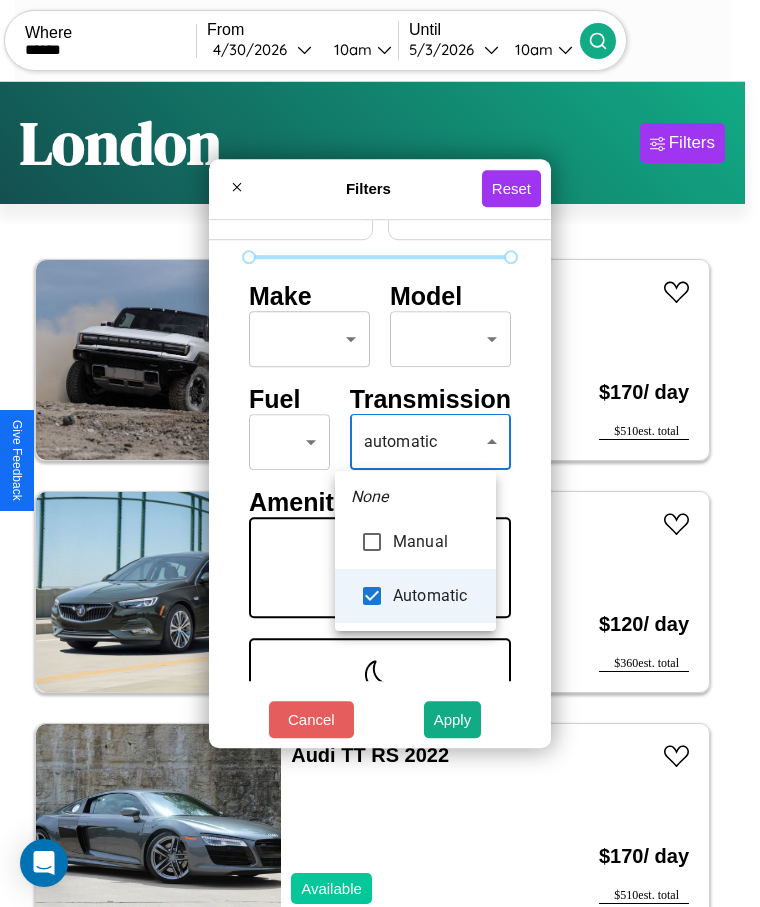 click at bounding box center (380, 453) 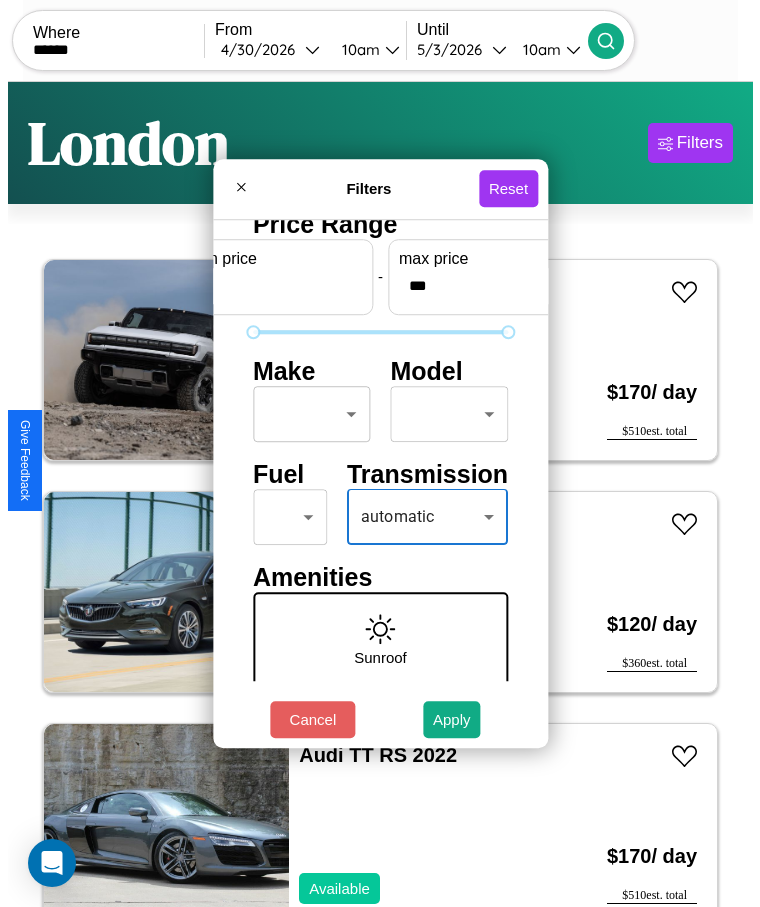 scroll, scrollTop: 0, scrollLeft: 0, axis: both 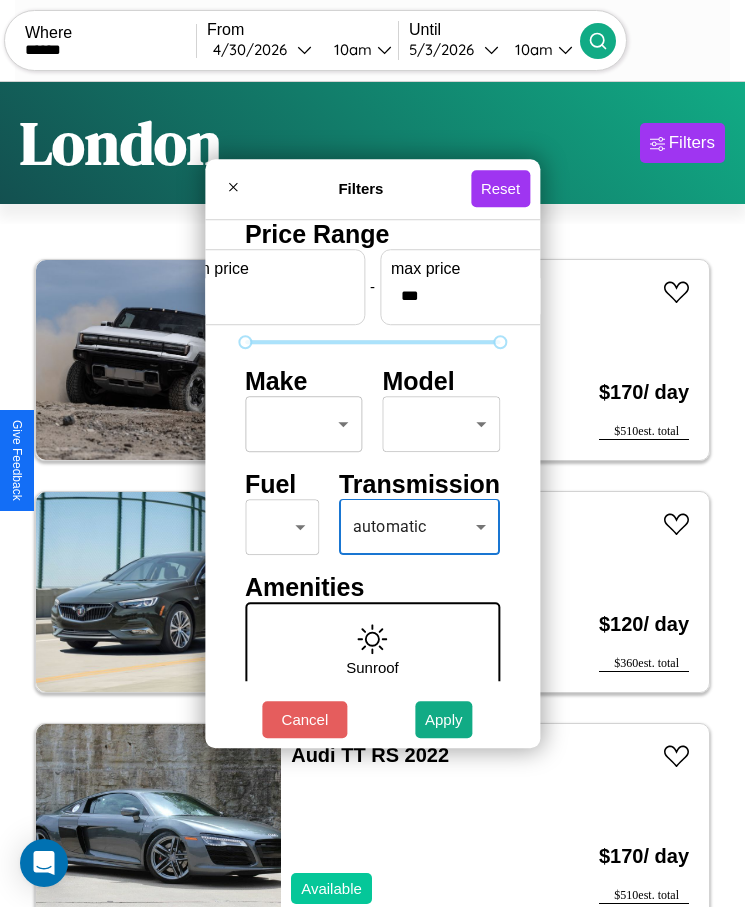 click on "CarGo Where ****** From 4 / [DATE] [TIME] Until 5 / [DATE] [TIME] Become a Host Login Sign Up [CITY] Filters 16 cars in this area These cars can be picked up in this city. Hummer H2 2017 Available $ 170 / day $ 510 est. total Buick Electra 2016 Available $ 120 / day $ 360 est. total Audi TT RS 2022 Available $ 170 / day $ 510 est. total Fiat 500L 2022 Available $ 120 / day $ 360 est. total Chrysler Grand Voyager 2023 Available $ 80 / day $ 240 est. total Hyundai Kona N 2014 Available $ 90 / day $ 270 est. total Hummer H2 2019 Available $ 160 / day $ 480 est. total Chevrolet Geo Spectrum 2022 Available $ 190 / day $ 570 est. total Mercedes AMG GT 2014 Available $ 120 / day $ 360 est. total Aston Martin Lagonda 2019 Available $ 200 / day $ 600 est. total Jaguar Vanden Plas 2019 Unavailable $ 70 / day $ 210 est. total Alfa Romeo Spider 2021 Unavailable $ 170 / day $ 510 est. total Alfa Romeo Giulia (952) 2016 Available $ 120 / day $" at bounding box center [372, 478] 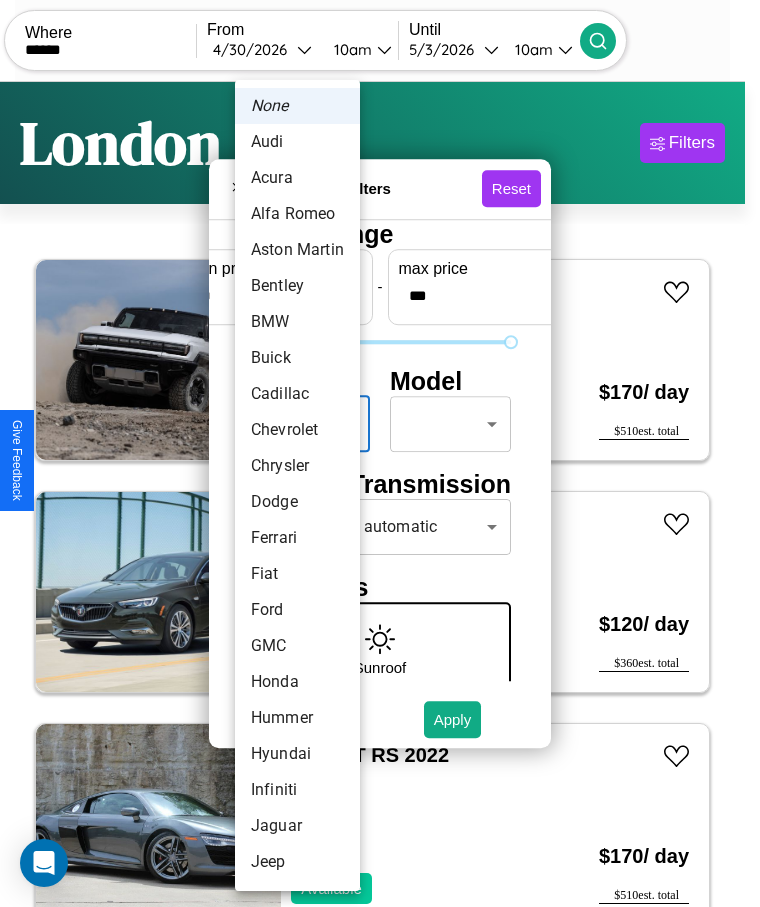 click on "Alfa Romeo" at bounding box center (297, 214) 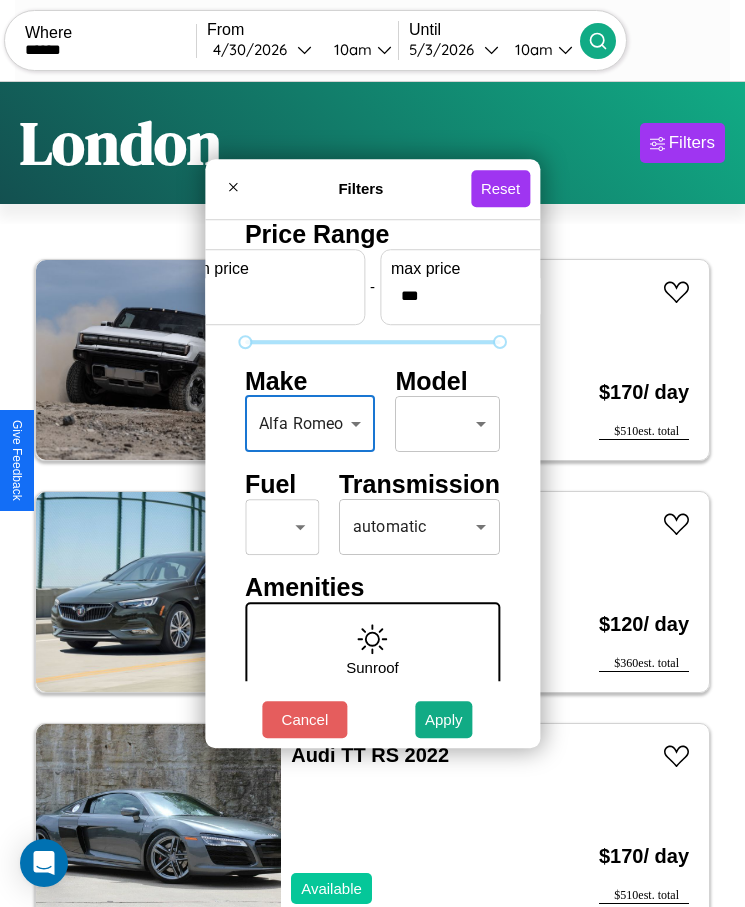 click on "CarGo Where ****** From 4 / [DATE] [TIME] Until 5 / [DATE] [TIME] Become a Host Login Sign Up [CITY] Filters 16 cars in this area These cars can be picked up in this city. Hummer H2 2017 Available $ 170 / day $ 510 est. total Buick Electra 2016 Available $ 120 / day $ 360 est. total Audi TT RS 2022 Available $ 170 / day $ 510 est. total Fiat 500L 2022 Available $ 120 / day $ 360 est. total Chrysler Grand Voyager 2023 Available $ 80 / day $ 240 est. total Hyundai Kona N 2014 Available $ 90 / day $ 270 est. total Hummer H2 2019 Available $ 160 / day $ 480 est. total Chevrolet Geo Spectrum 2022 Available $ 190 / day $ 570 est. total Mercedes AMG GT 2014 Available $ 120 / day $ 360 est. total Aston Martin Lagonda 2019 Available $ 200 / day $ 600 est. total Jaguar Vanden Plas 2019 Unavailable $ 70 / day $ 210 est. total Alfa Romeo Spider 2021 Unavailable $ 170 / day $ 510 est. total Alfa Romeo Giulia (952) 2016 Available $ 120 / day $" at bounding box center (372, 478) 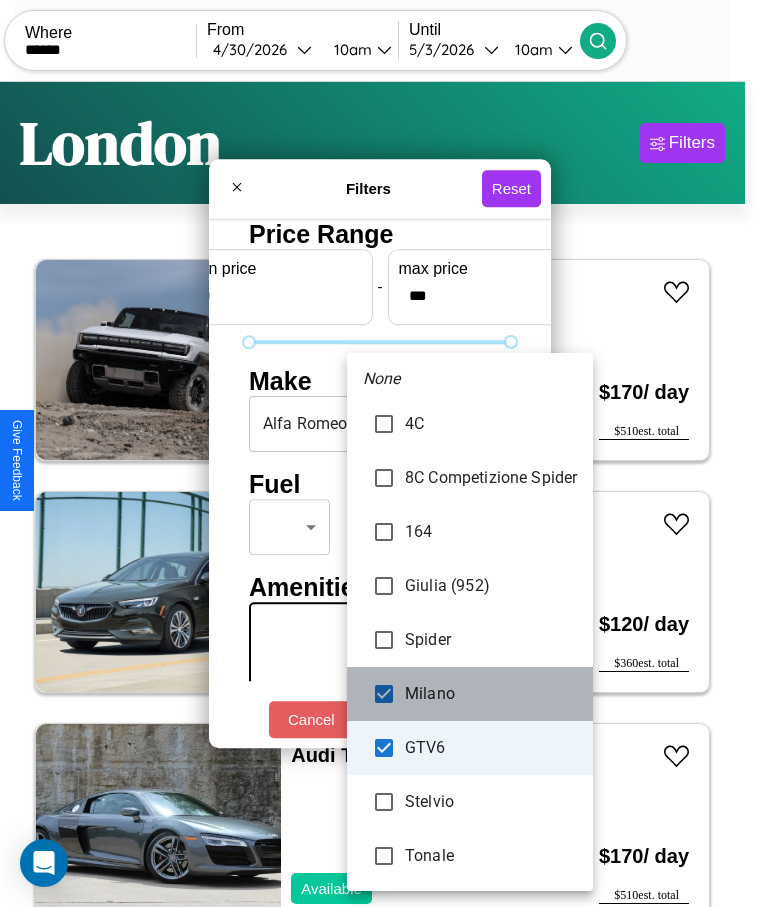 click on "Milano" at bounding box center (470, 694) 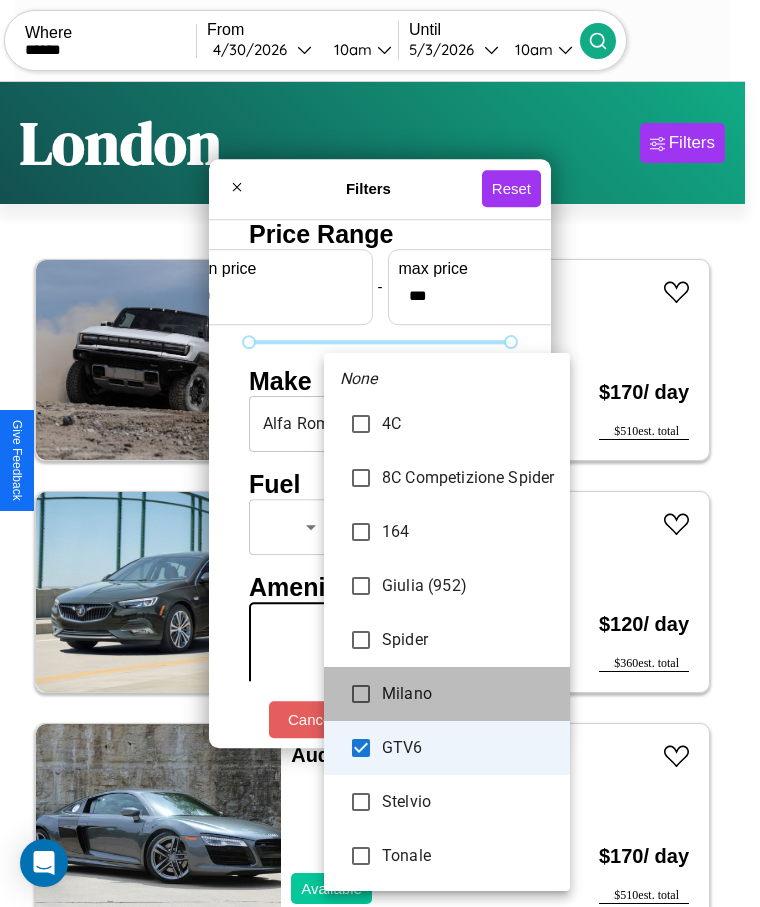 scroll, scrollTop: 50, scrollLeft: 0, axis: vertical 